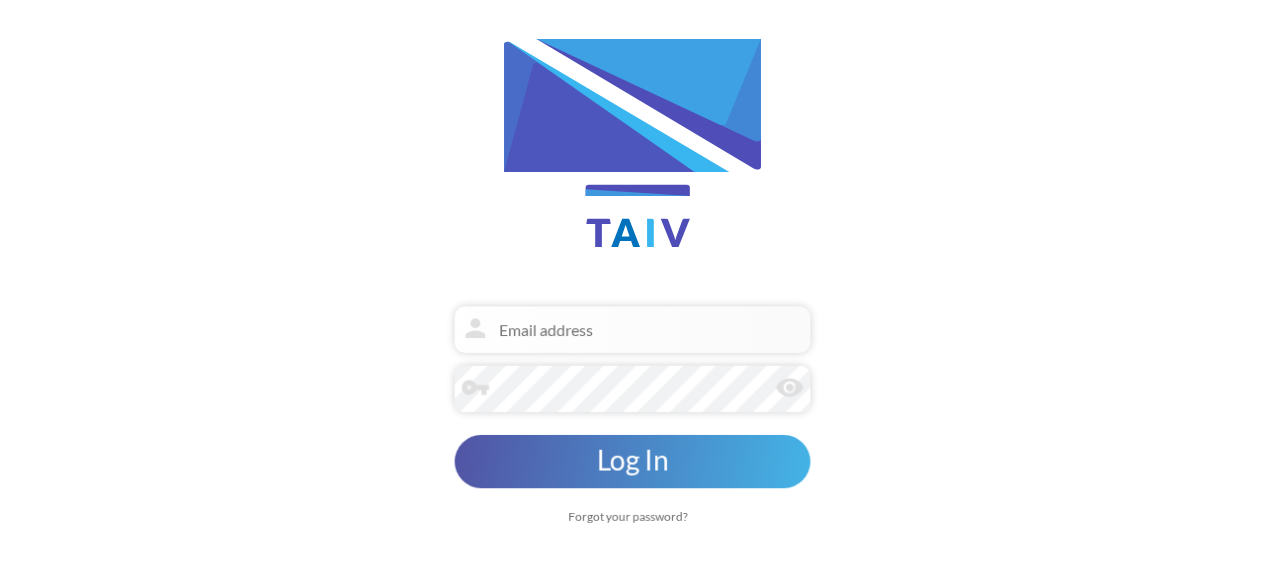 scroll, scrollTop: 0, scrollLeft: 0, axis: both 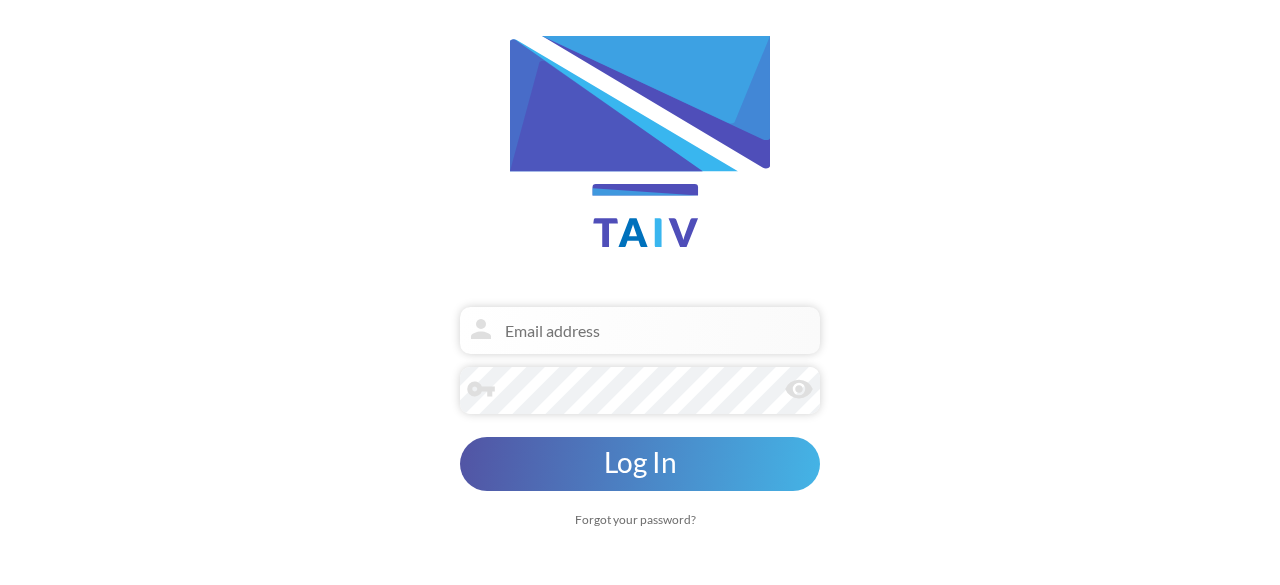 click on "Forgot your password?" at bounding box center [640, 519] 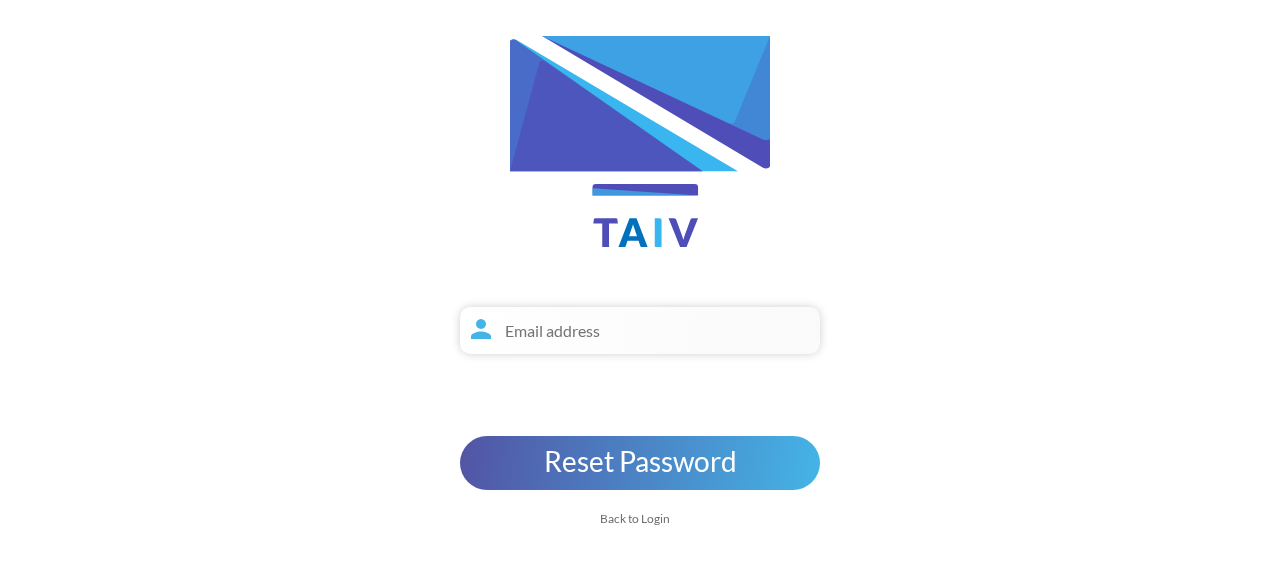 click at bounding box center [240, 330] 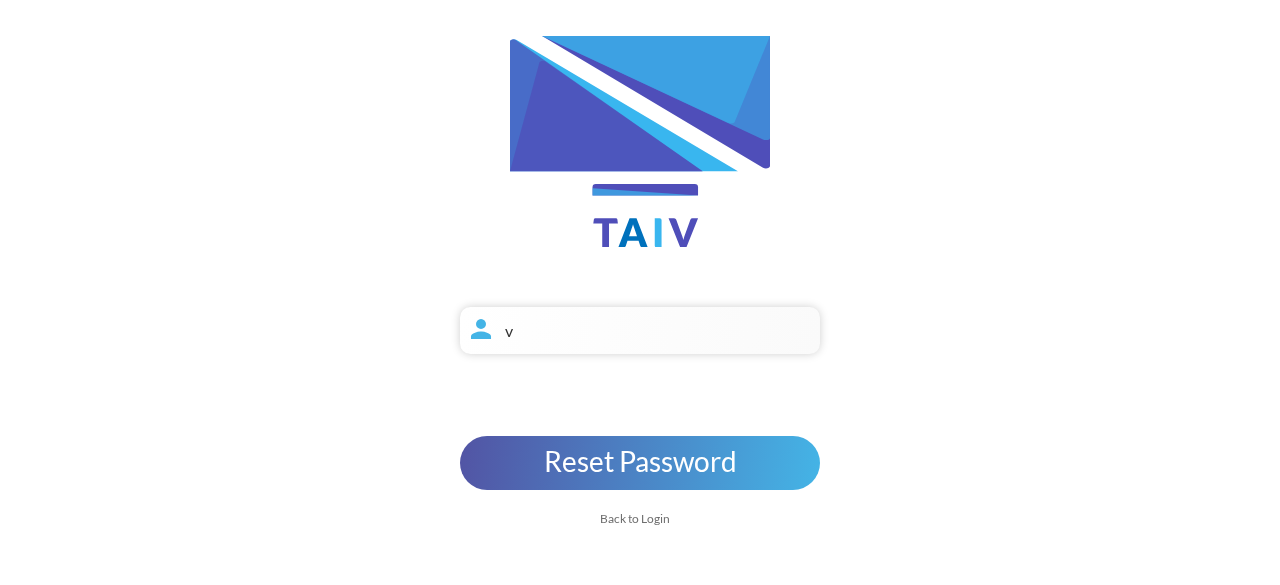 type on "[USERNAME]@example.com" 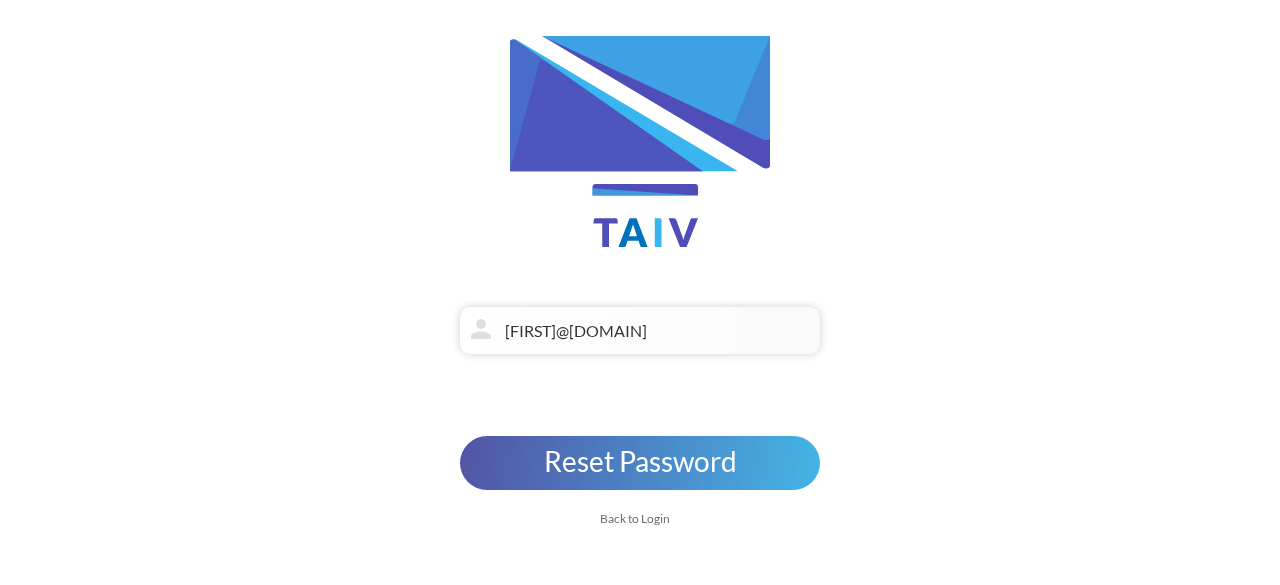 click on "Reset Password" at bounding box center [240, 462] 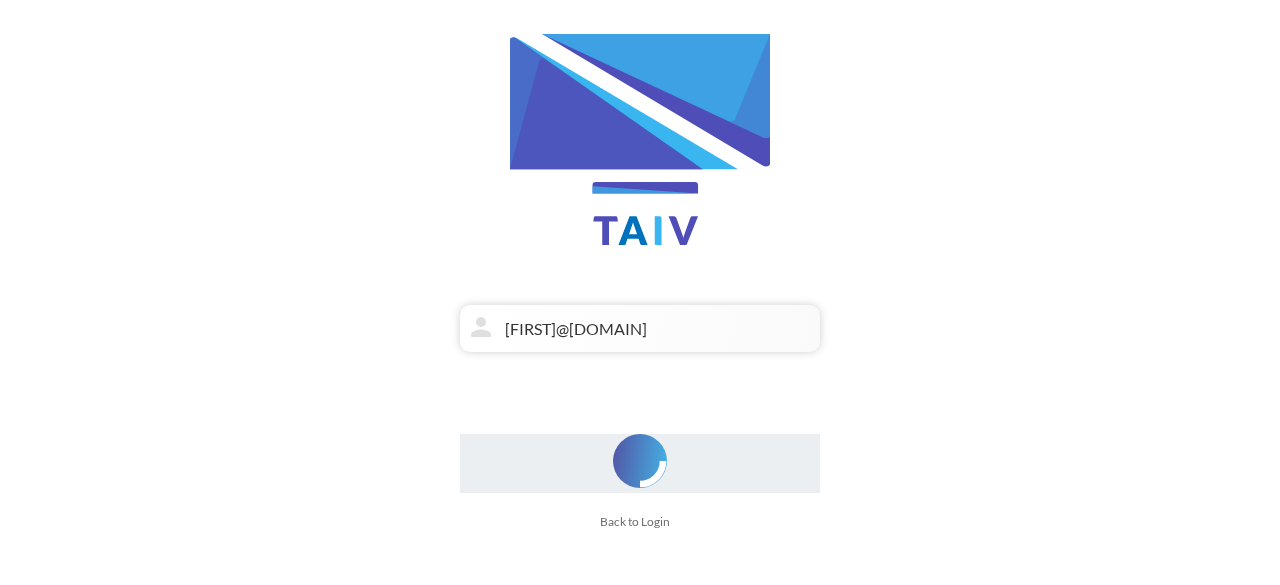 click on "vicky@kalypsossportstavern.com person vpn_key remove_red_eye Log In Forgot your password? vicky@kalypsossportstavern.com person   Reset Password Back to Login" at bounding box center [640, 292] 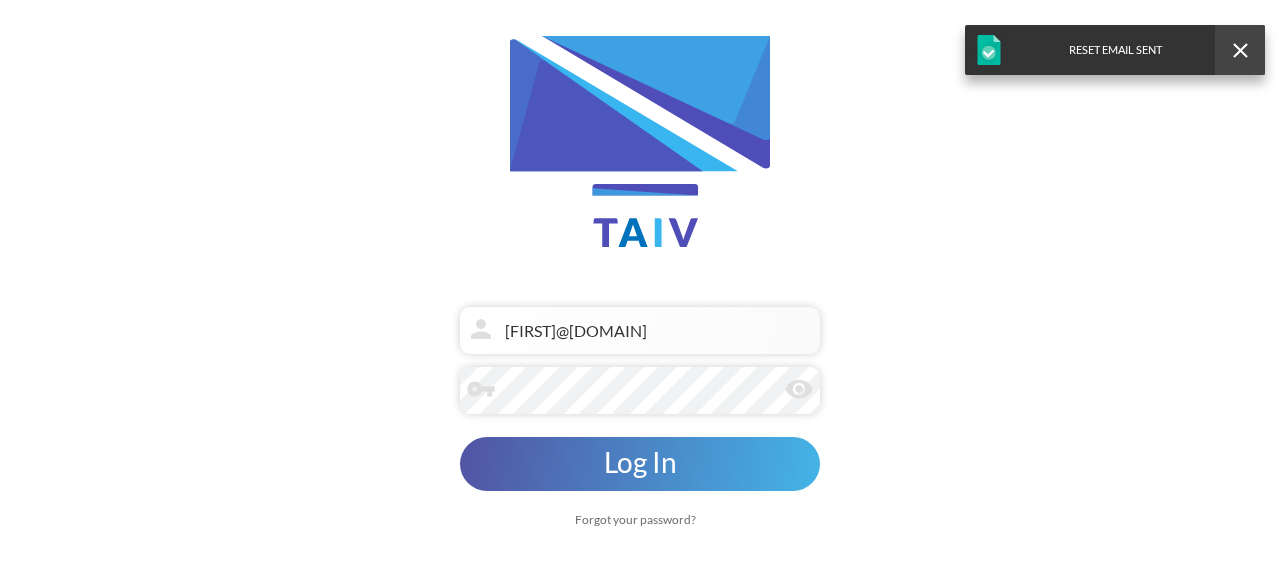 click on "Forgot your password?" at bounding box center (640, 519) 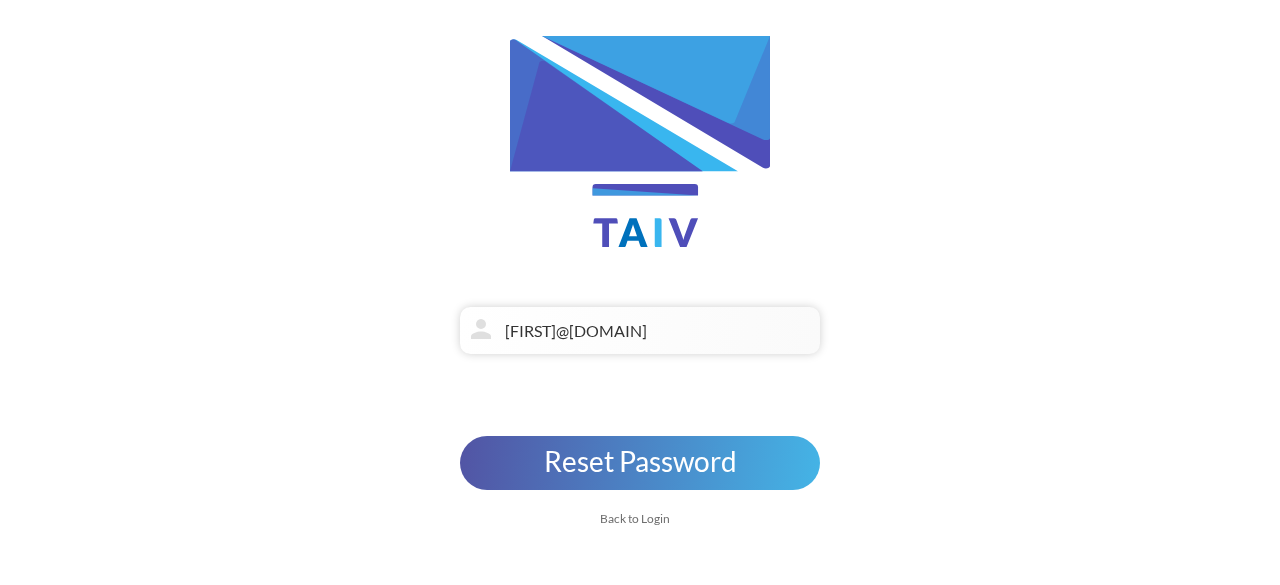 click on "Reset Password" at bounding box center (240, 462) 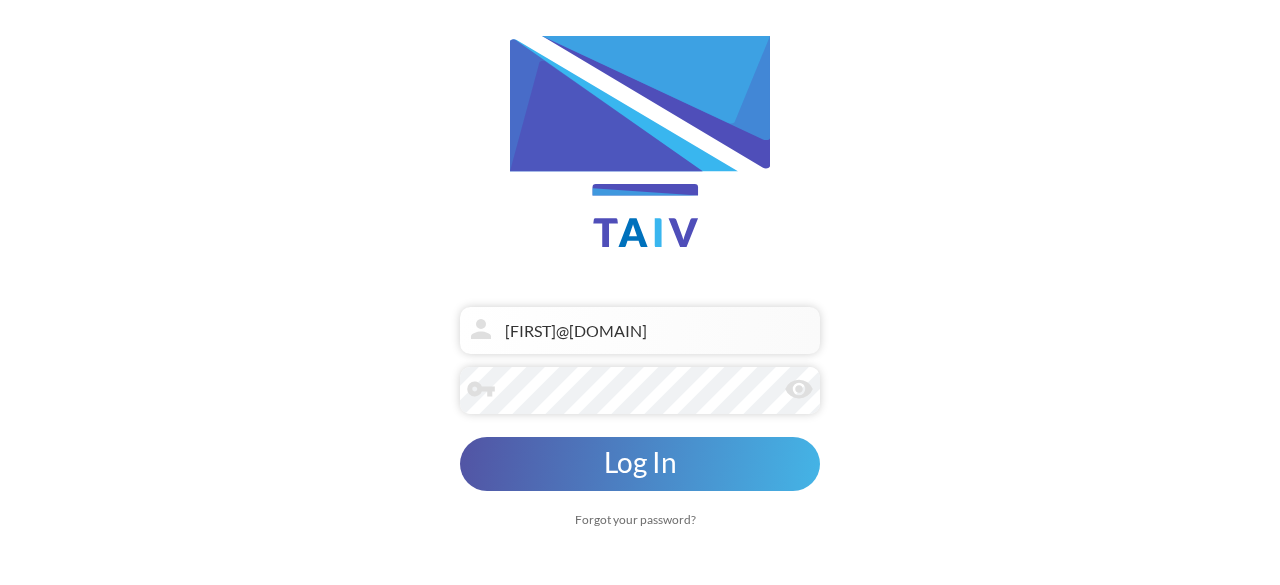 click on "Forgot your password?" at bounding box center (640, 519) 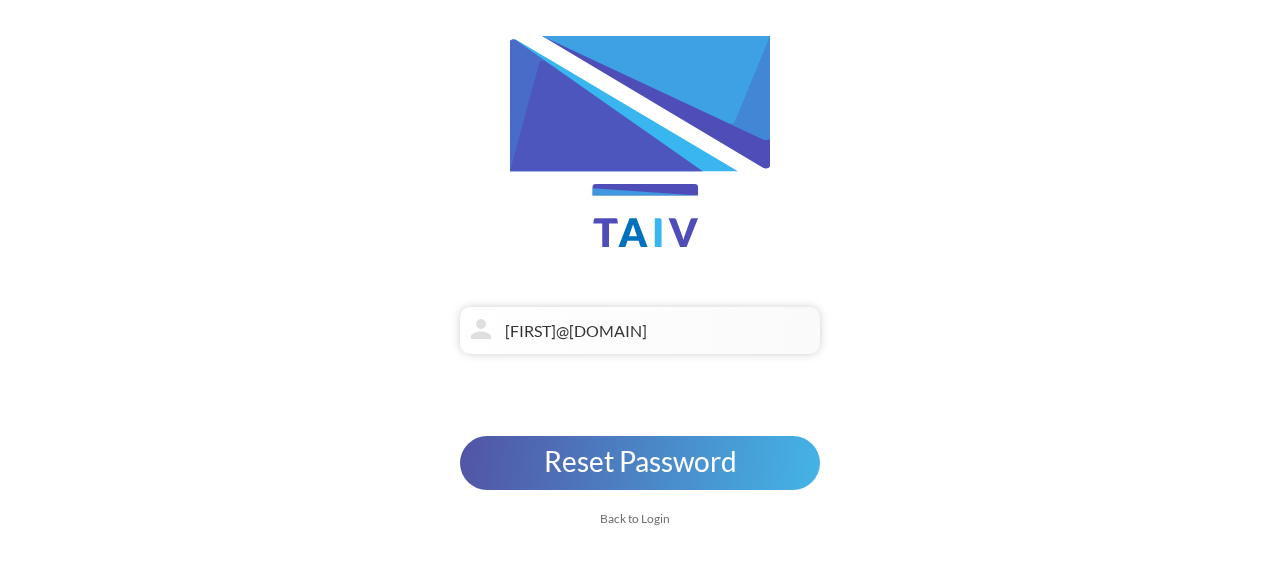 click on "Back to Login" at bounding box center [240, 519] 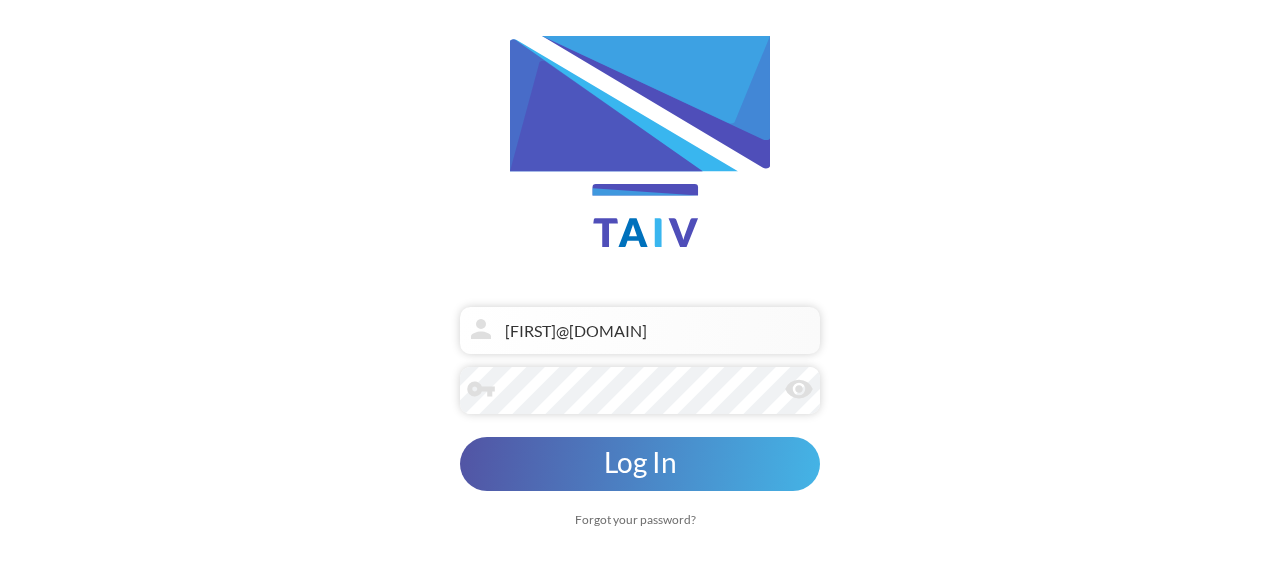 click on "Log In" at bounding box center [640, 462] 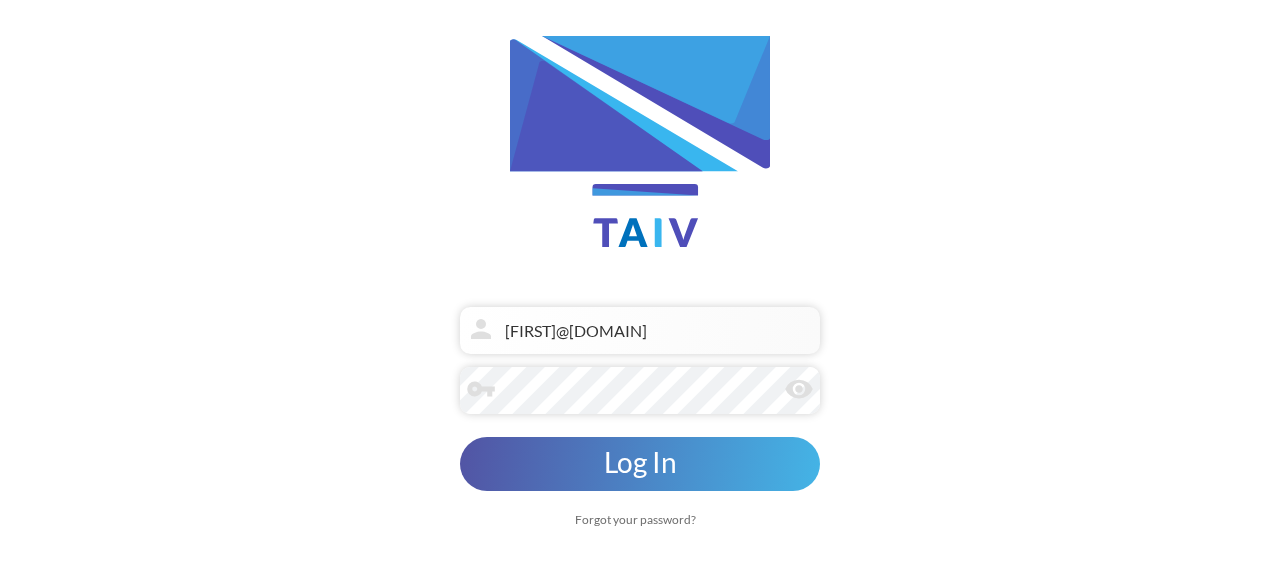 click on "Forgot your password?" at bounding box center (640, 519) 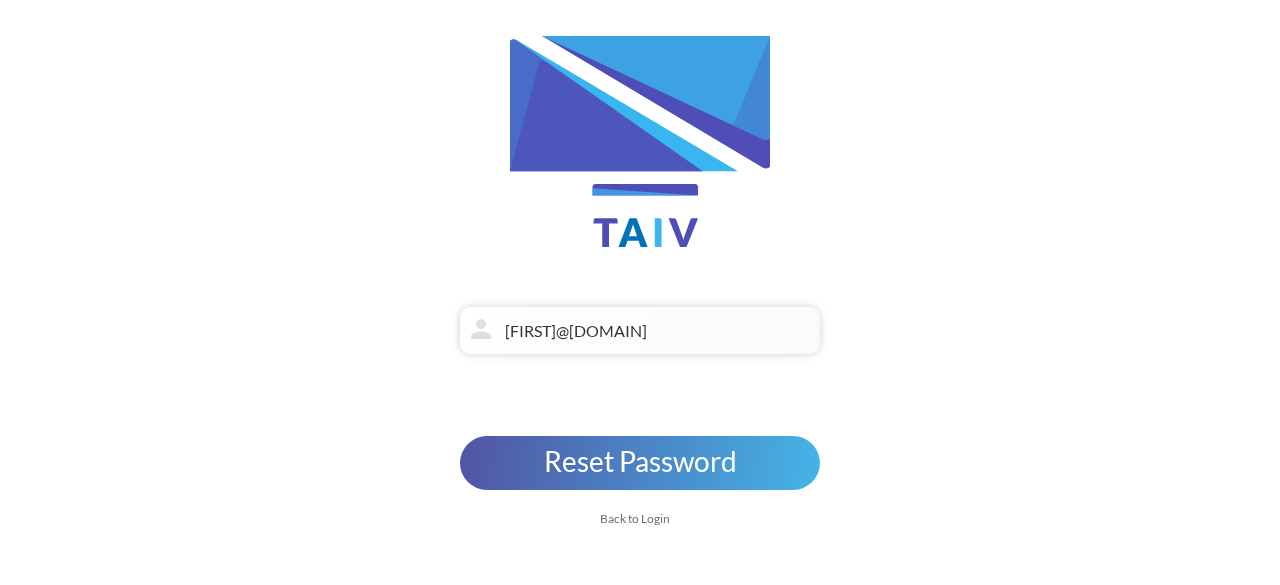 click on "Reset Password" at bounding box center (240, 462) 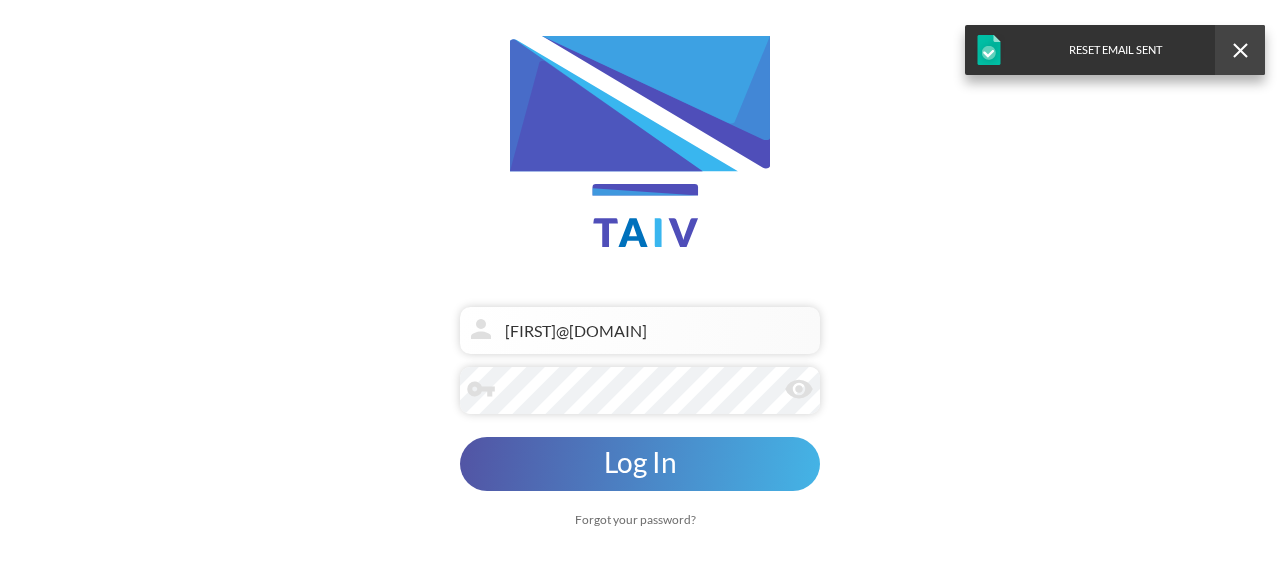 click on "Reset Email Sent" at bounding box center [1115, 50] 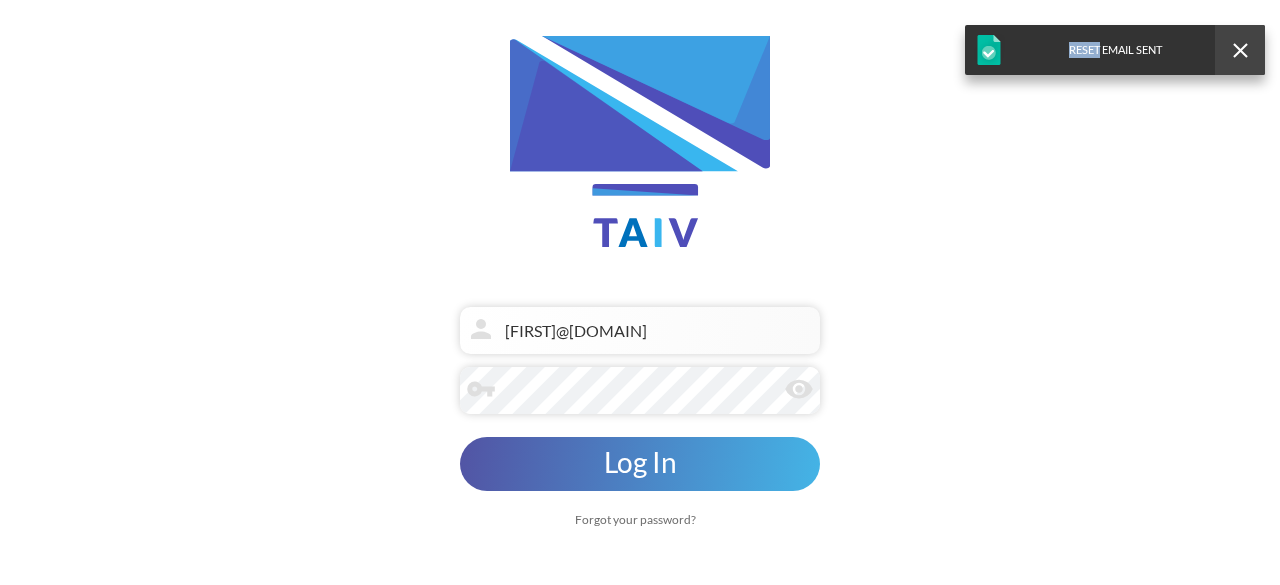 click on "Reset Email Sent" at bounding box center [1115, 50] 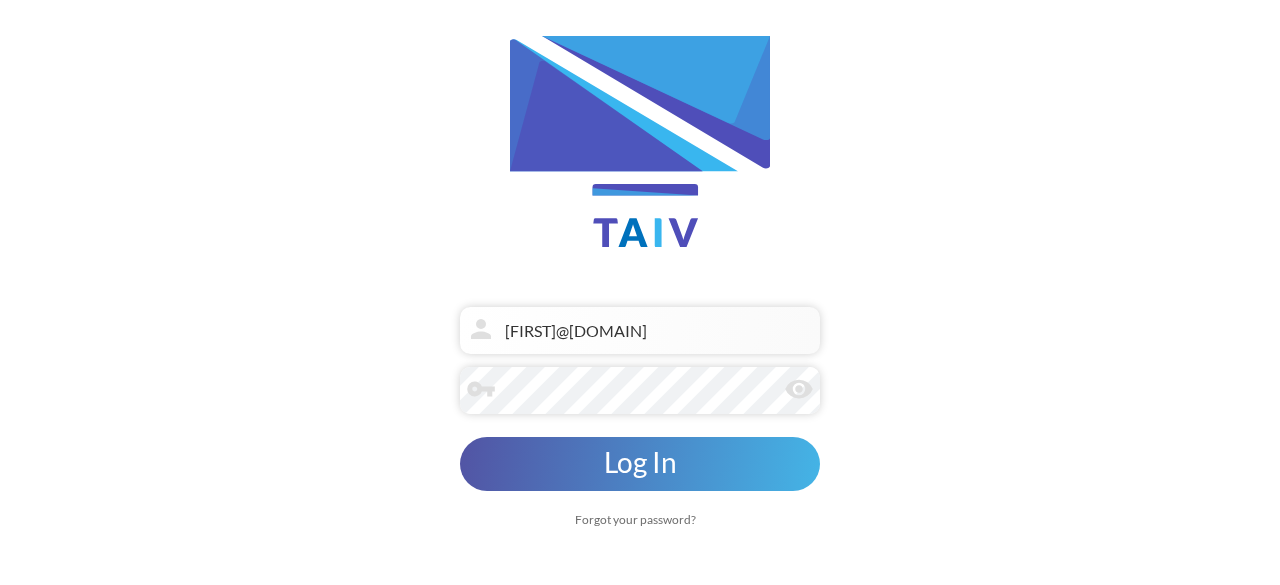 click on "Log In" at bounding box center (640, 464) 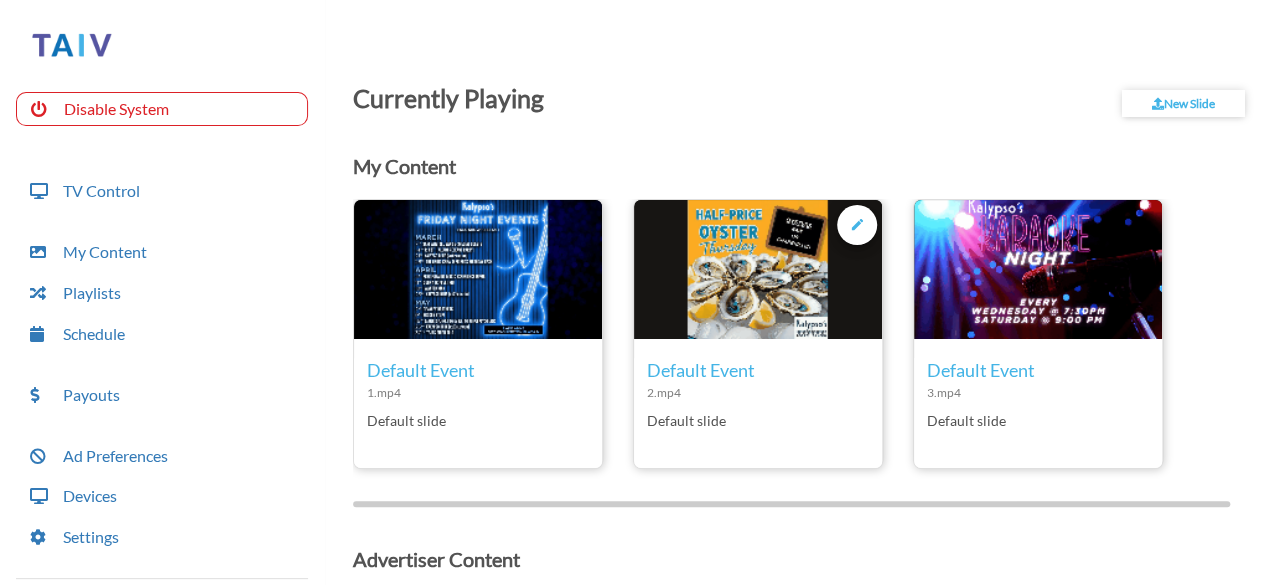 click at bounding box center [478, 269] 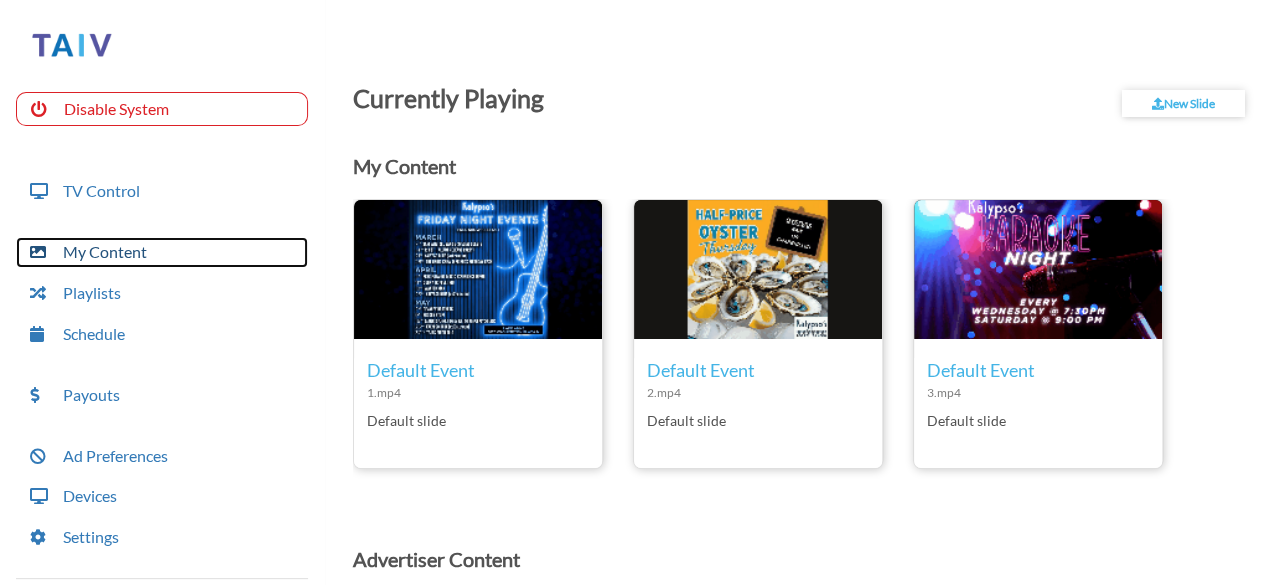 click on "My Content" at bounding box center (162, 252) 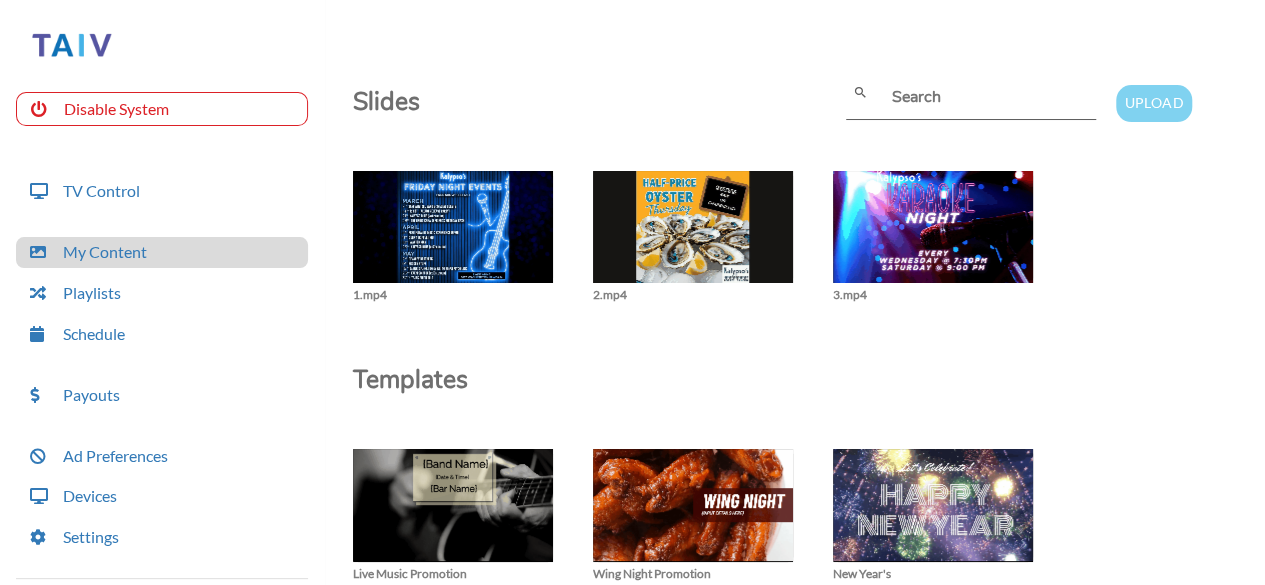 click on "Upload" at bounding box center [1153, 103] 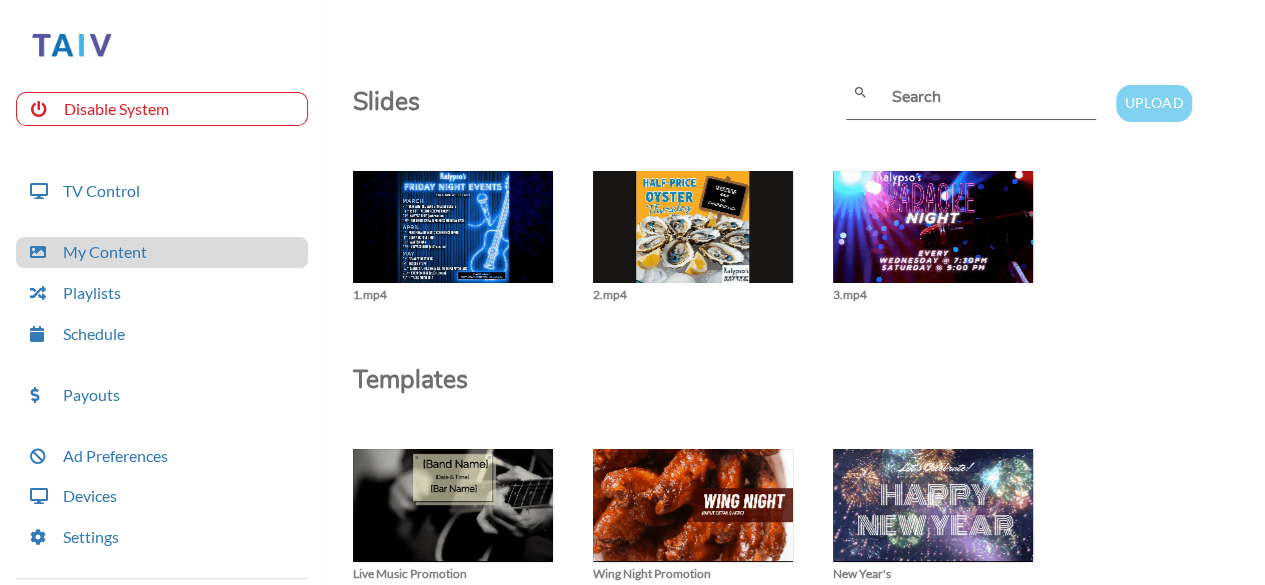 type on "C:\fakepath\Blue and Red Modern Happy 4th of July Video.mp4" 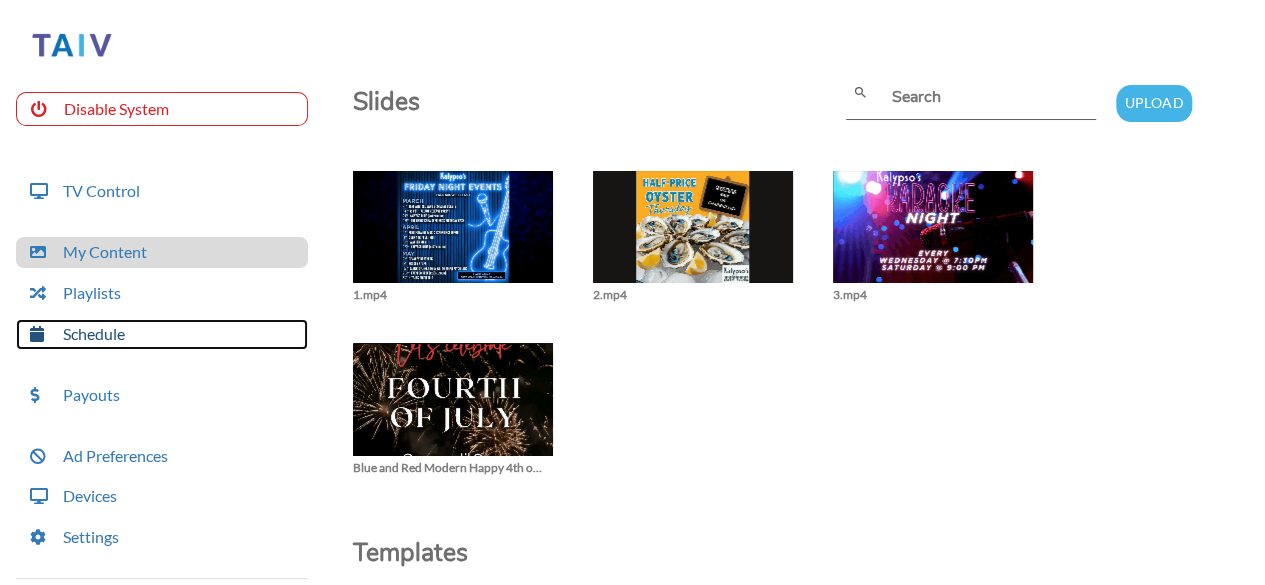 click on "Schedule" at bounding box center (162, 334) 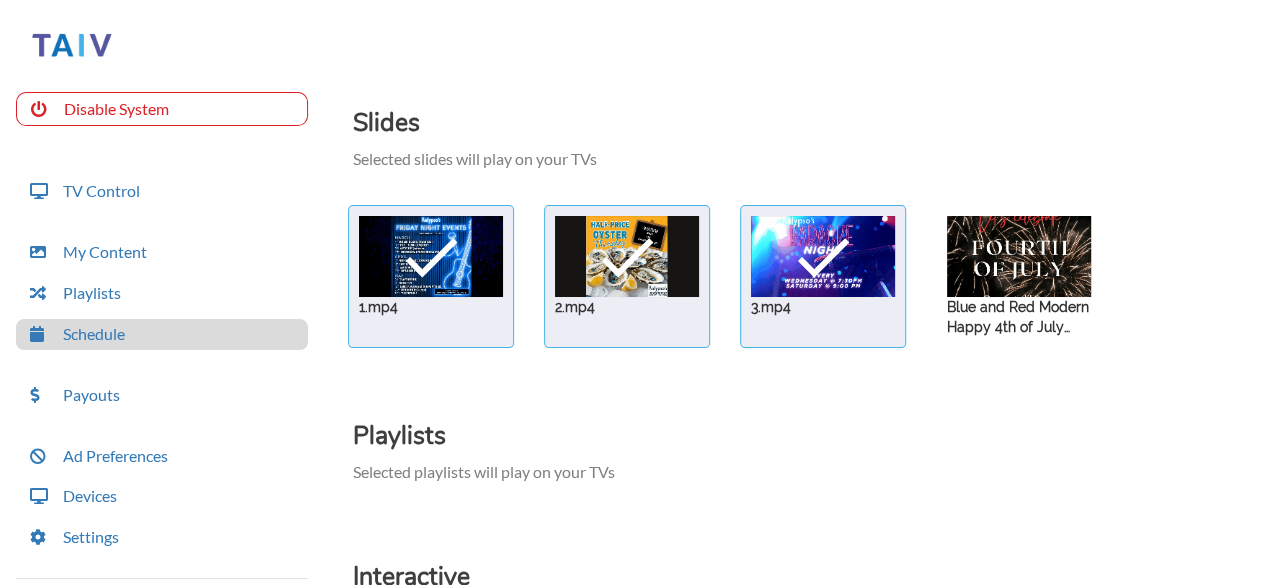 click on "Blue and Red Modern Happy 4th of July Video.mp4" at bounding box center (1019, 276) 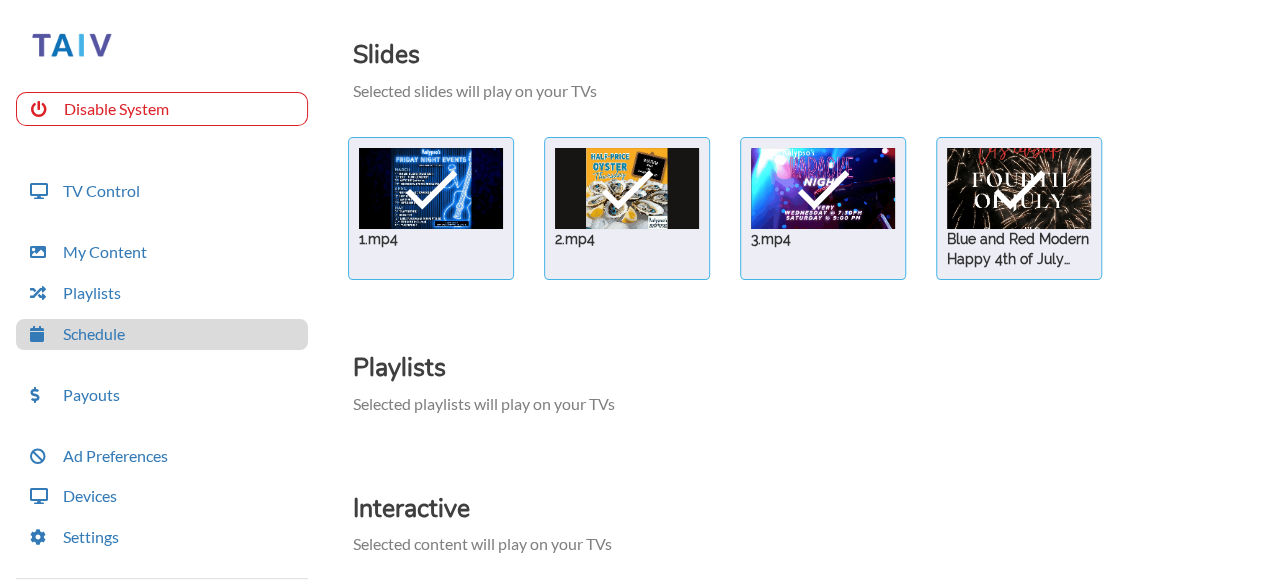 scroll, scrollTop: 200, scrollLeft: 0, axis: vertical 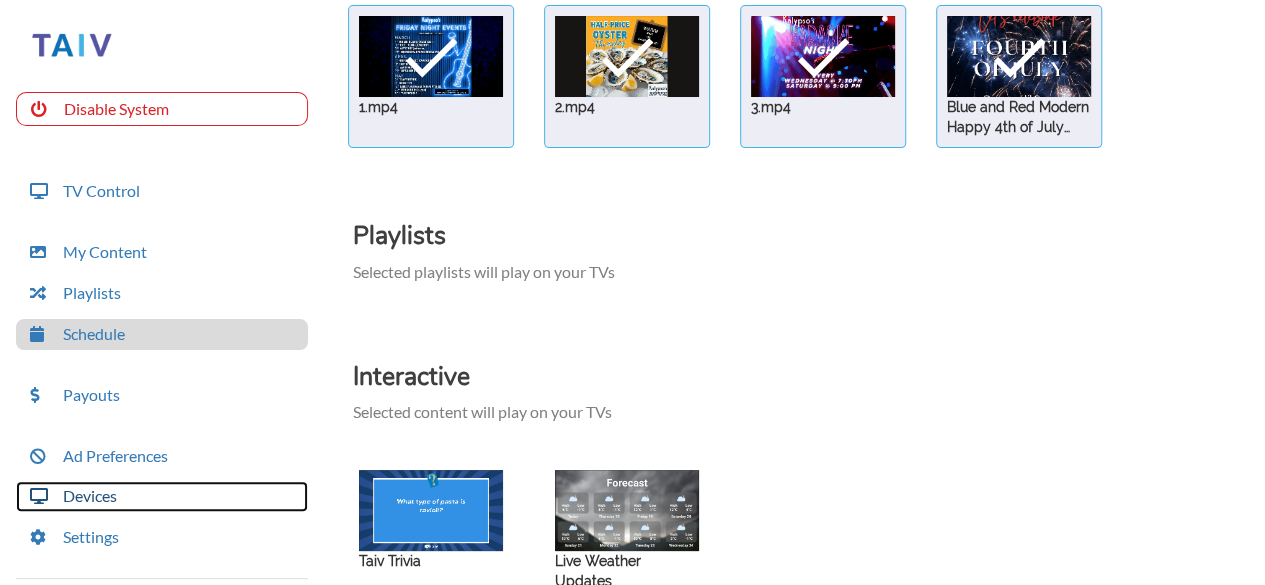 click on "Devices" at bounding box center [162, 496] 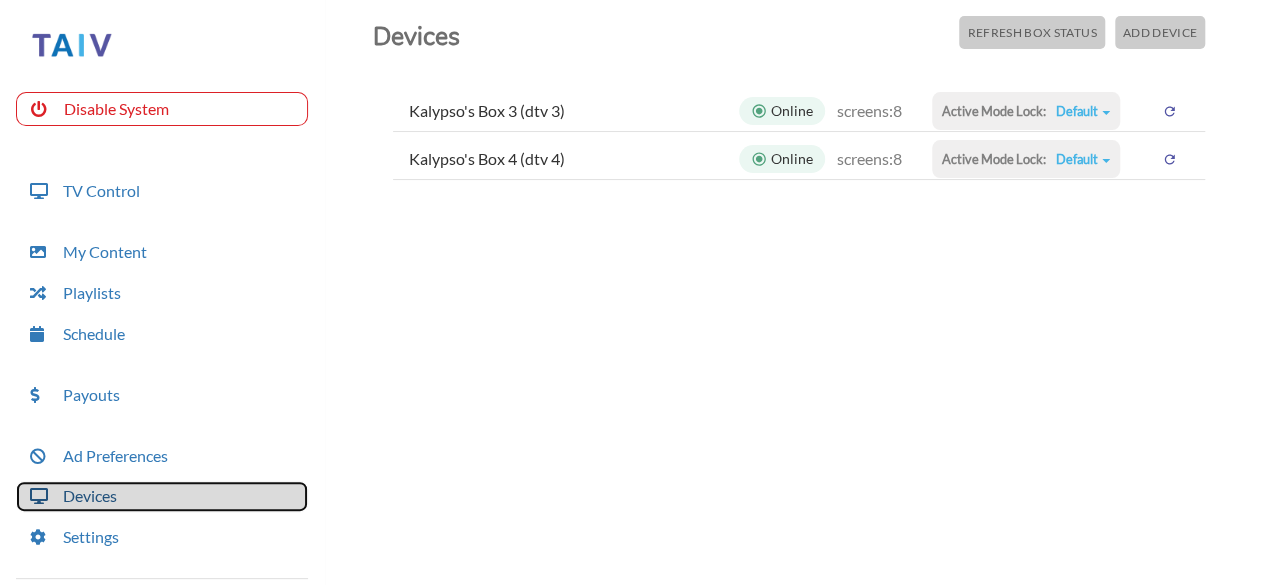 scroll, scrollTop: 50, scrollLeft: 0, axis: vertical 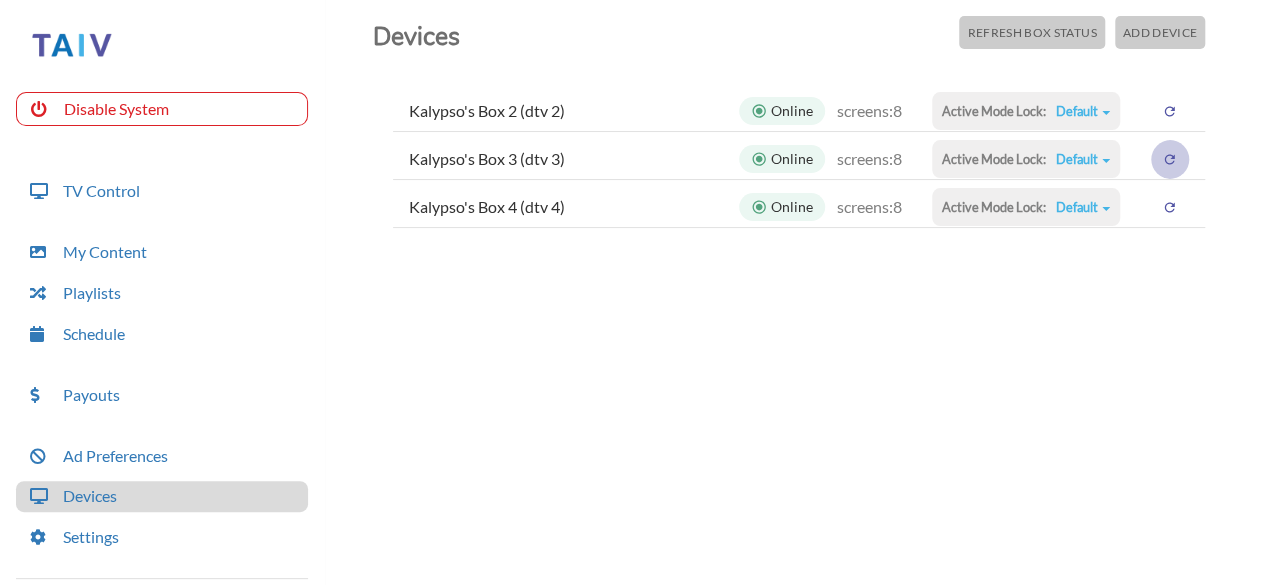 click at bounding box center (1169, 111) 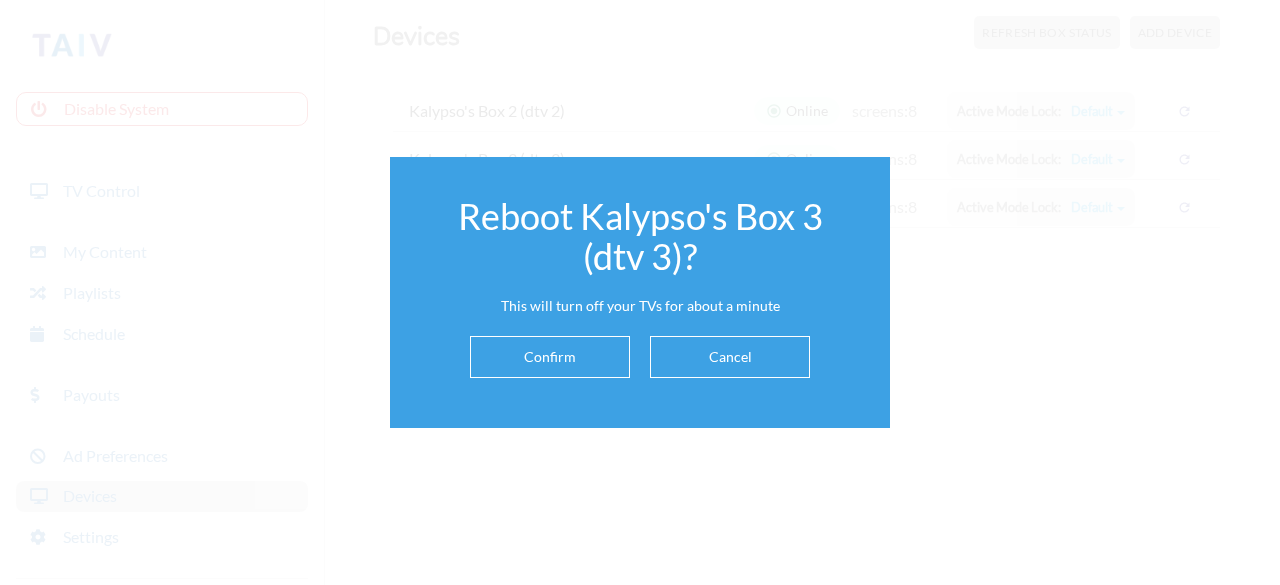 click on "Confirm" at bounding box center [550, 357] 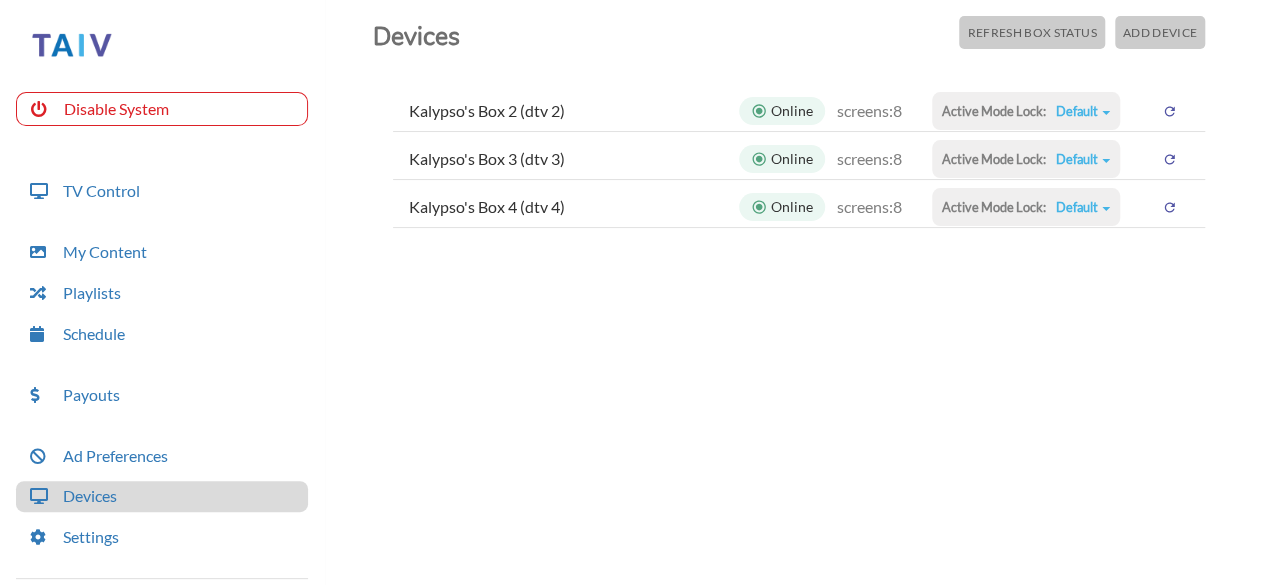 click at bounding box center (1106, 113) 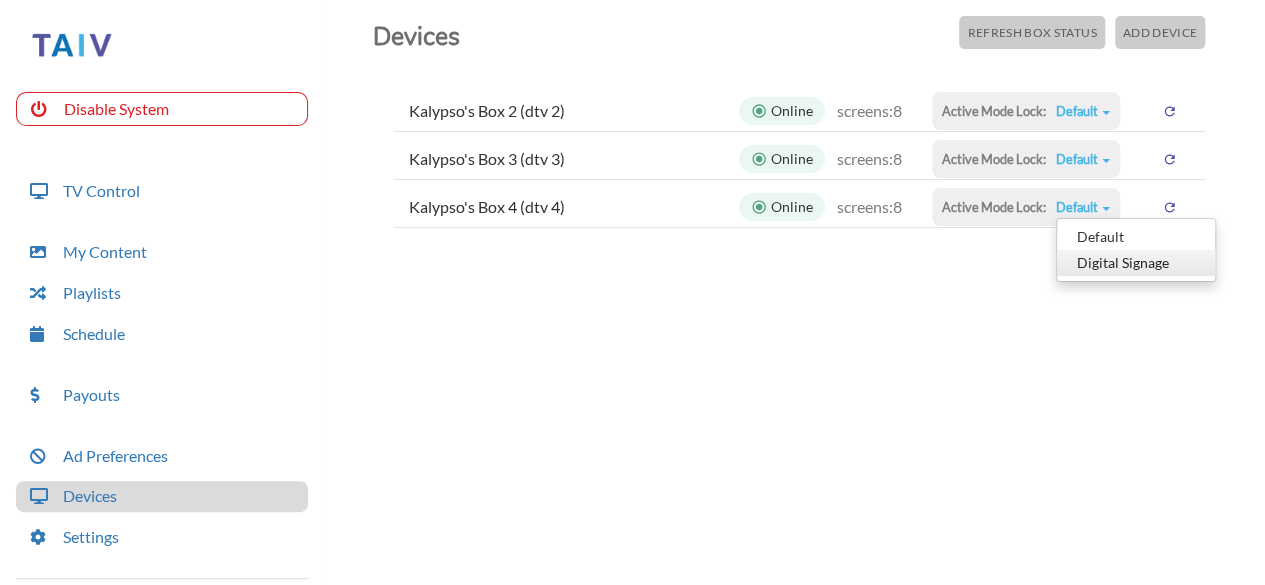 click on "Digital Signage" at bounding box center [1136, 237] 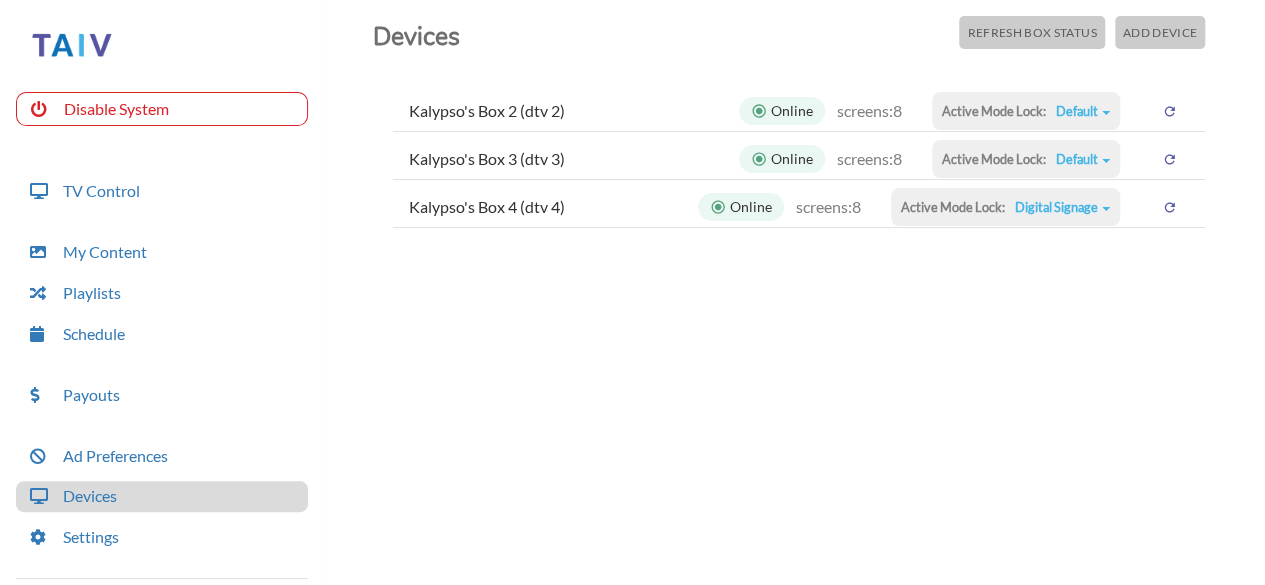 click on "Online screens:  8 Active Mode Lock:  Default   Default Digital Signage" at bounding box center [958, 111] 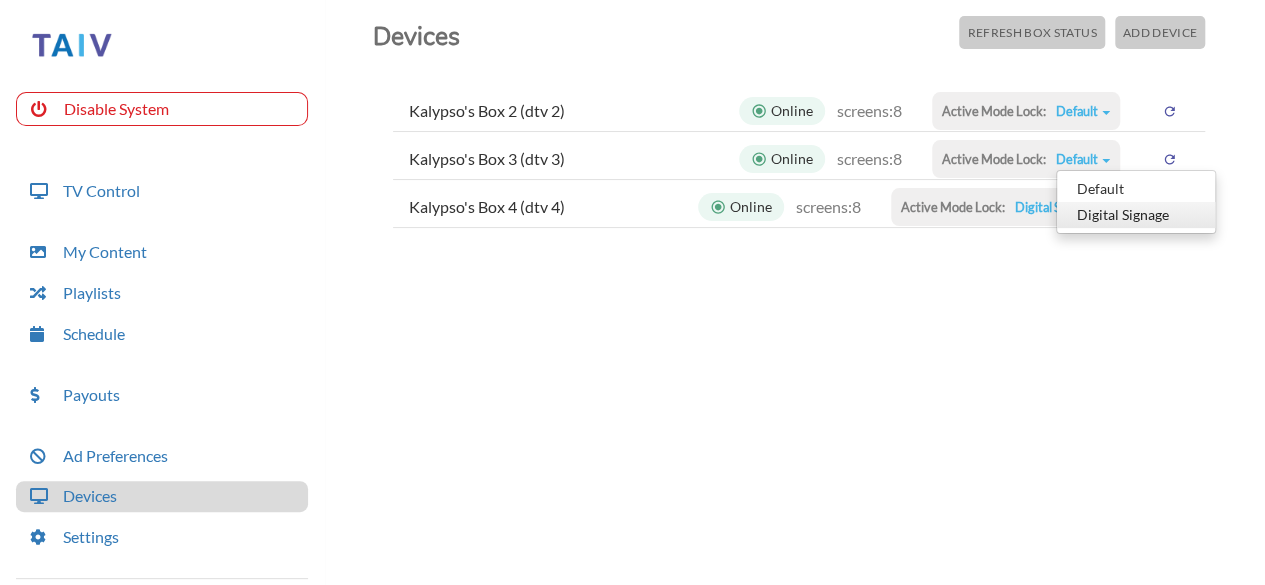 click on "Digital Signage" at bounding box center [1136, 189] 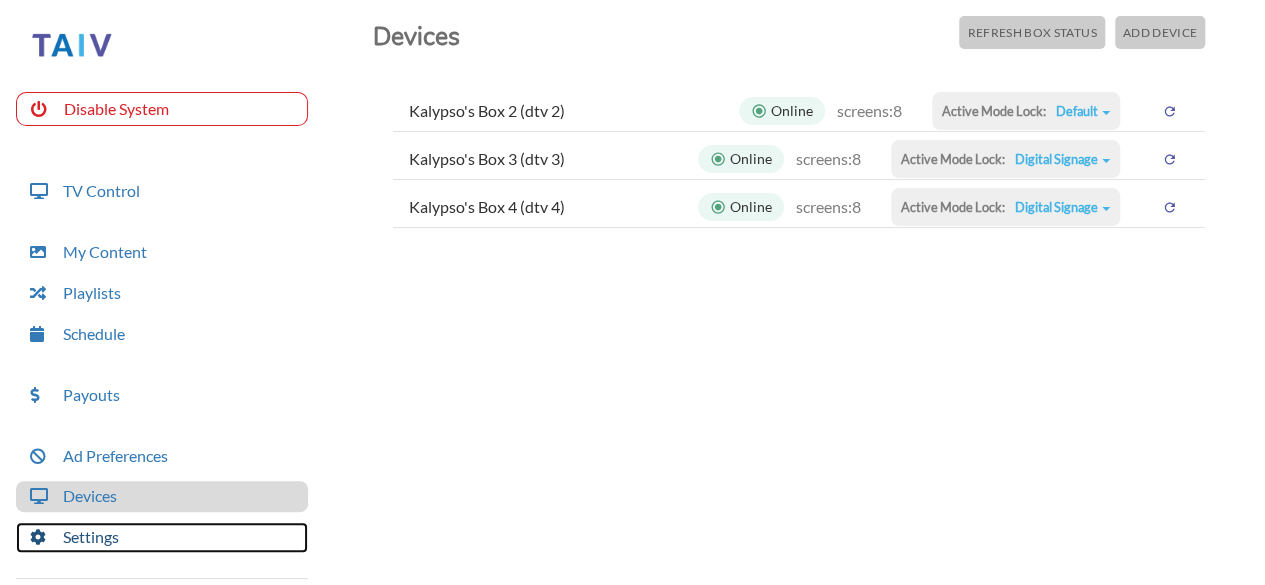 click on "Settings" at bounding box center [162, 537] 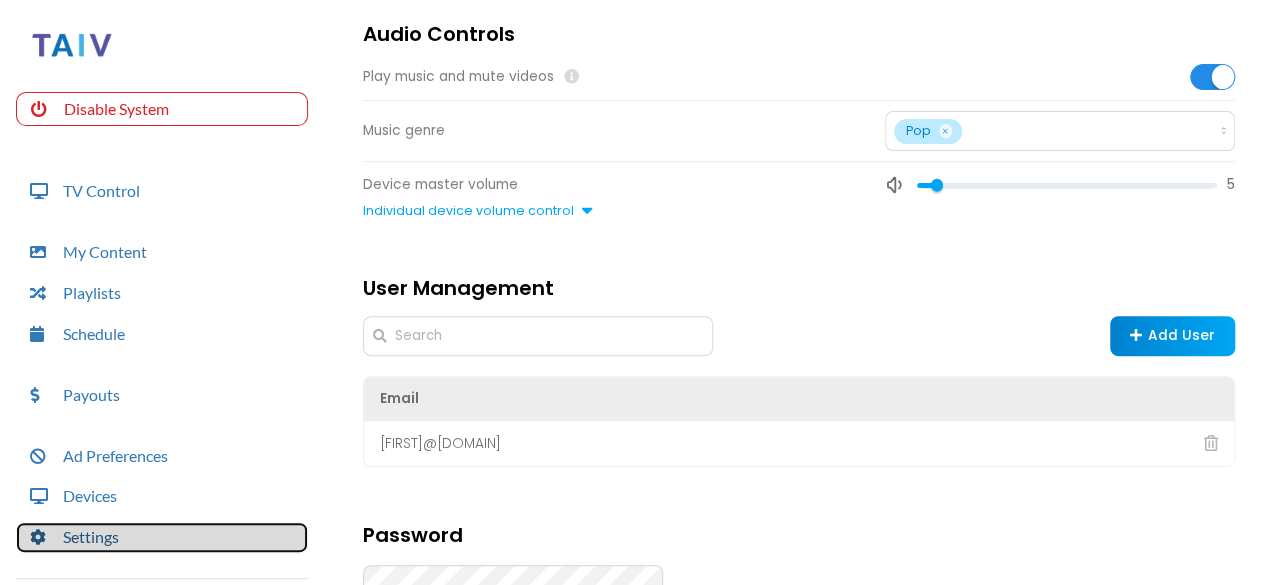 scroll, scrollTop: 0, scrollLeft: 0, axis: both 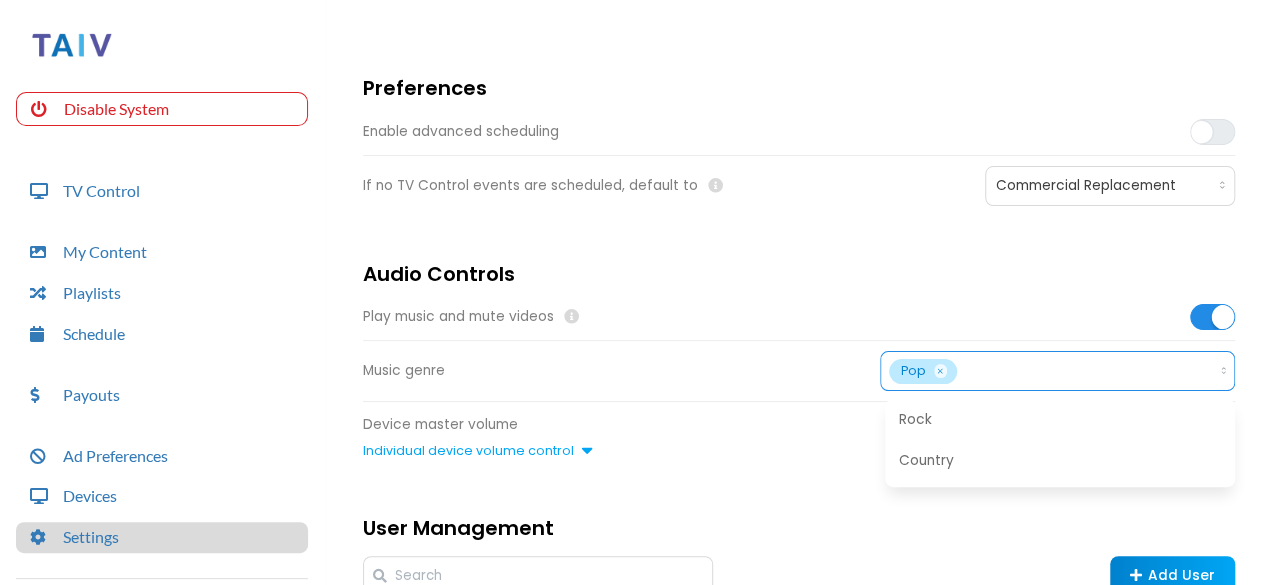 click on "Pop" at bounding box center (1057, 371) 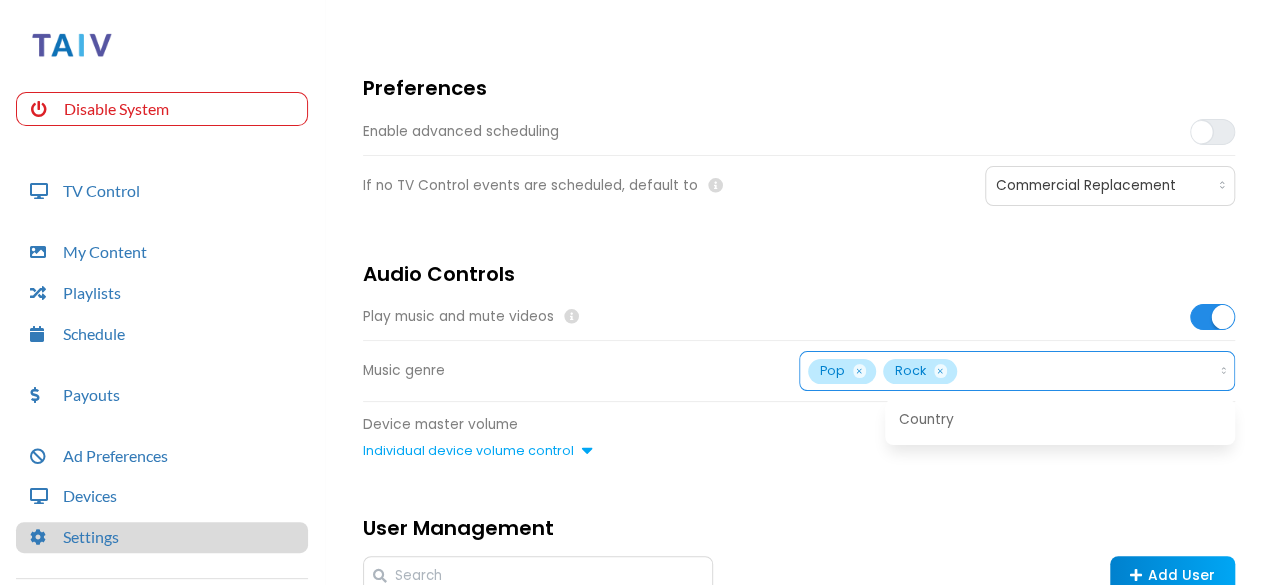click on "Pop Rock" at bounding box center [1017, 371] 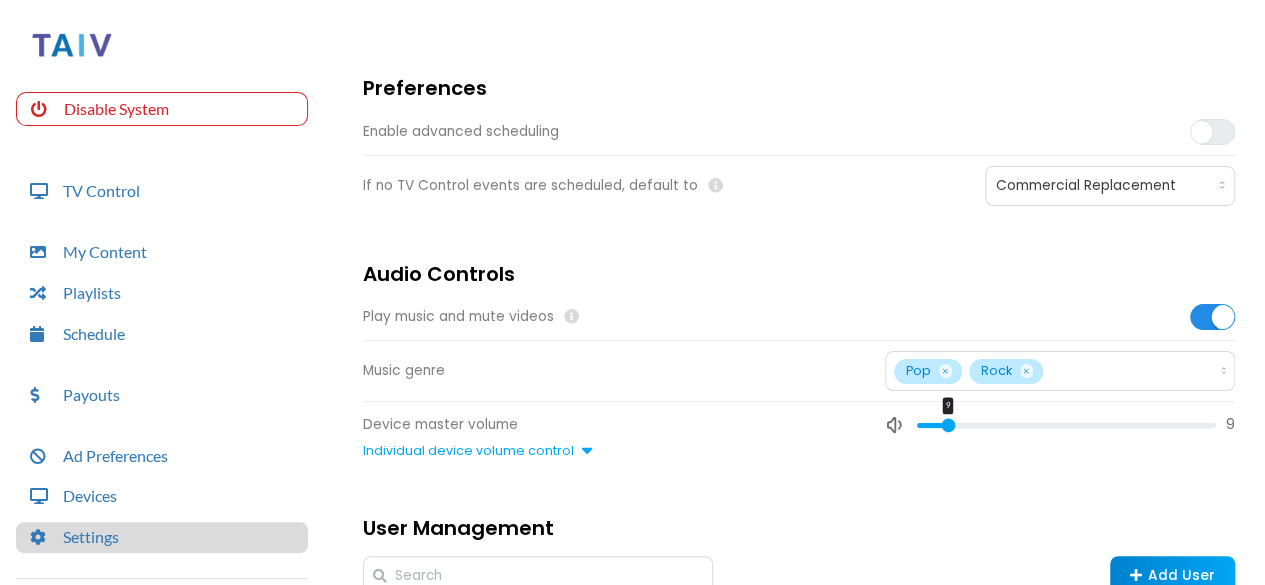 drag, startPoint x: 939, startPoint y: 421, endPoint x: 944, endPoint y: 431, distance: 11.18034 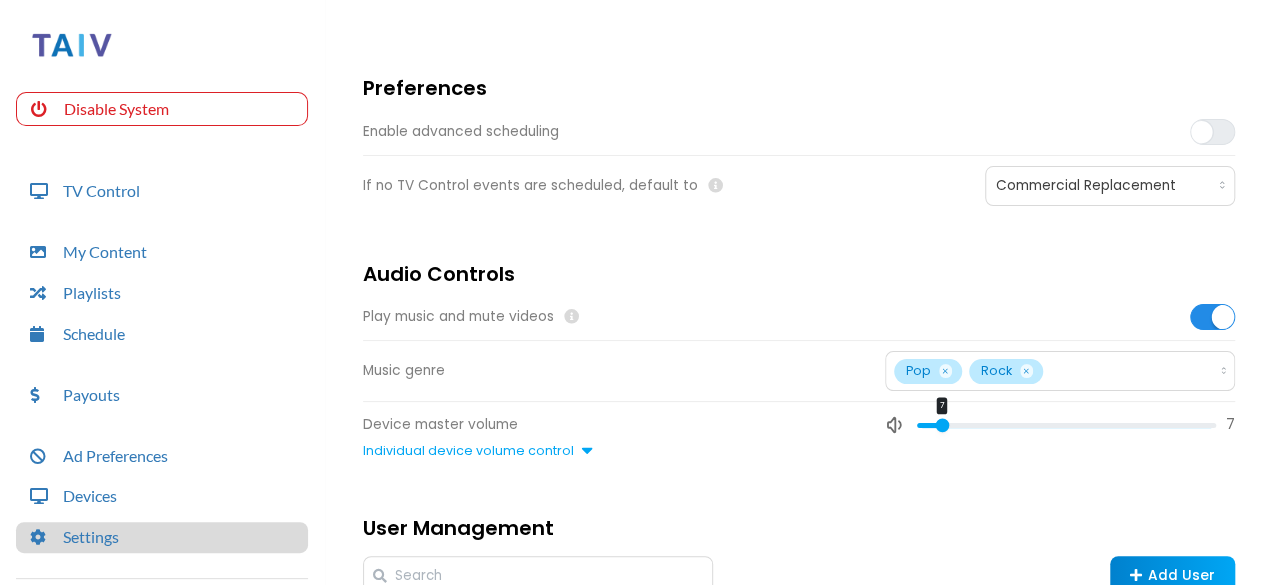 click on "7" at bounding box center (942, 424) 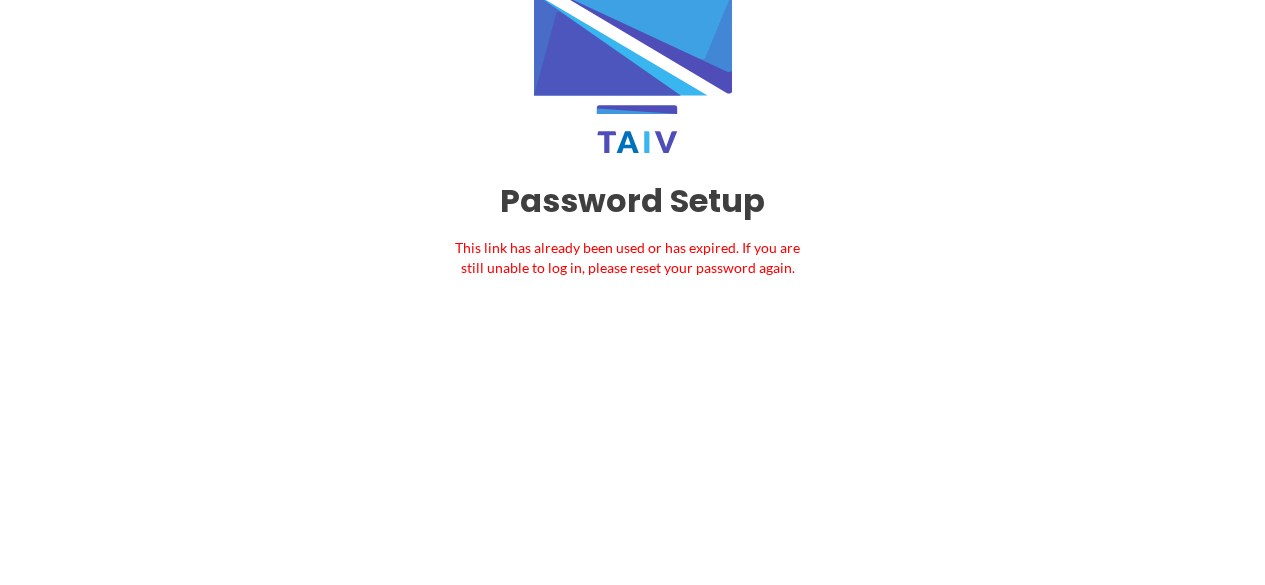 scroll, scrollTop: 0, scrollLeft: 0, axis: both 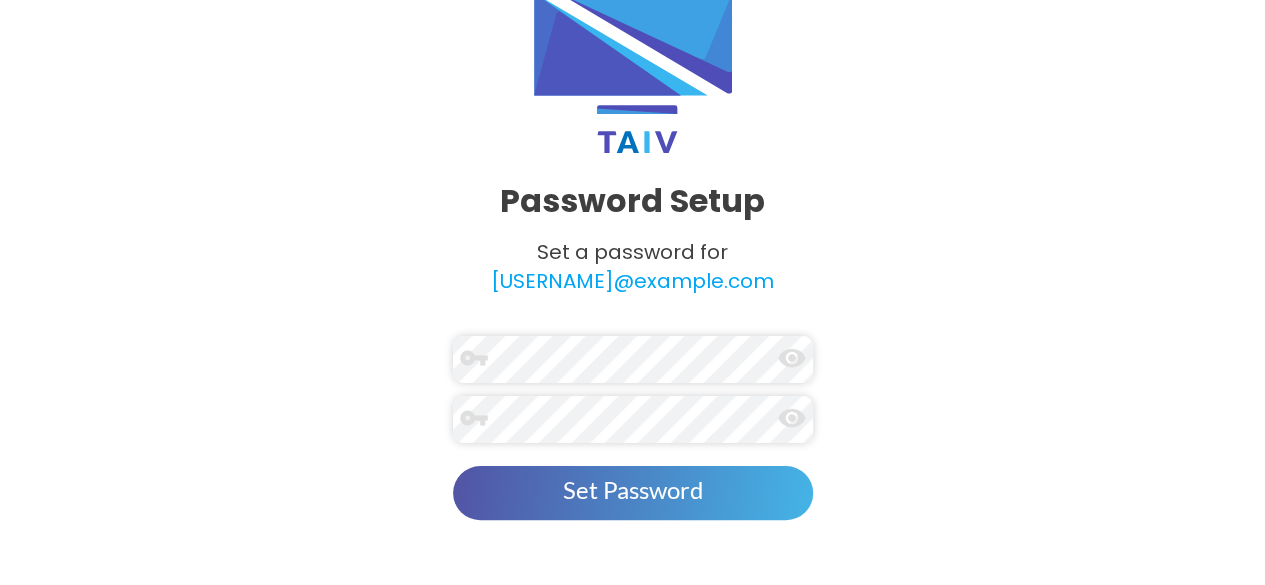click on "Set Password" at bounding box center (633, 490) 